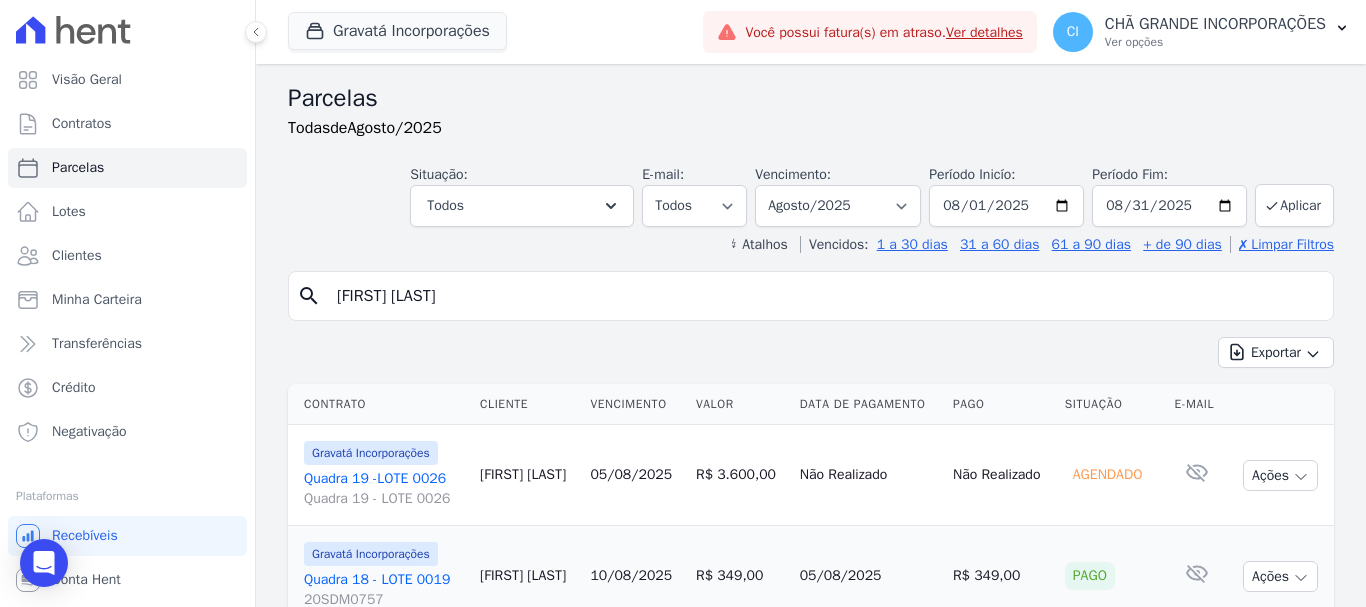 select 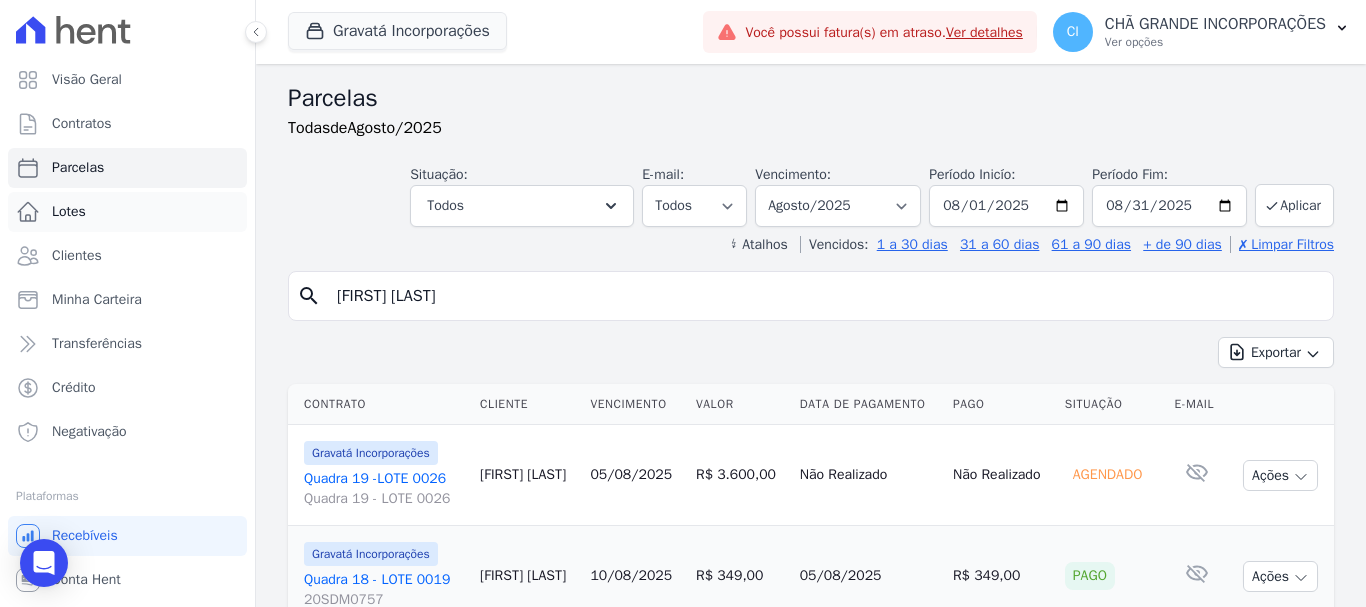 scroll, scrollTop: 0, scrollLeft: 0, axis: both 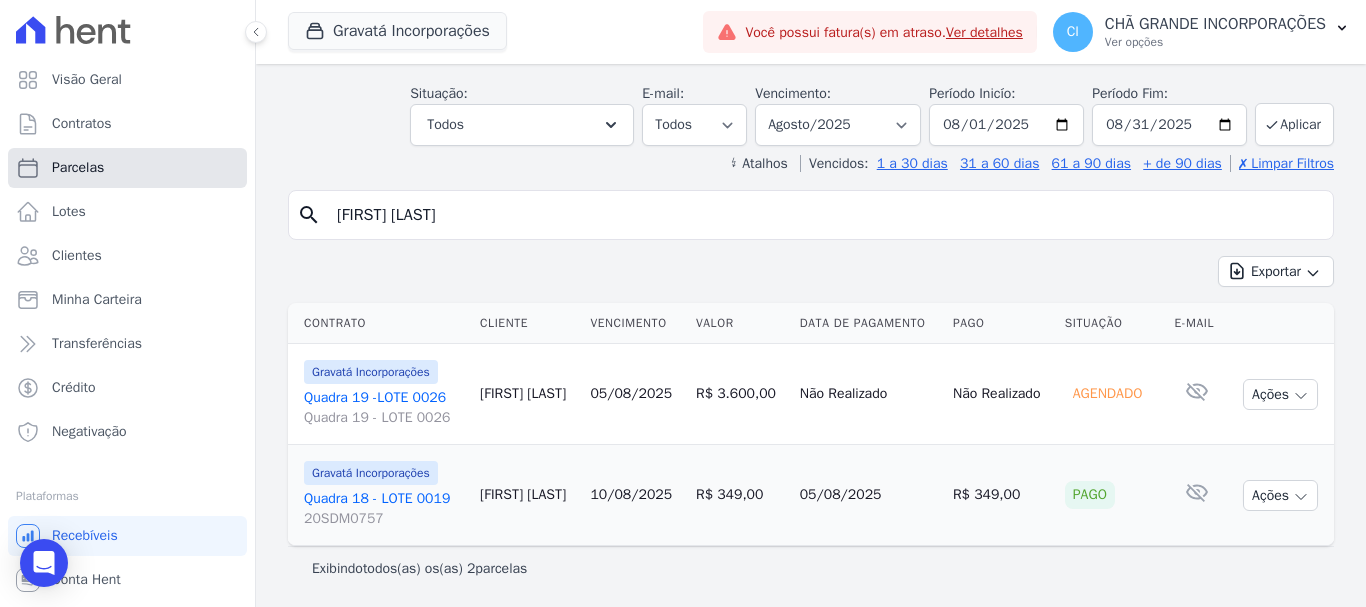 click on "Parcelas" at bounding box center (78, 168) 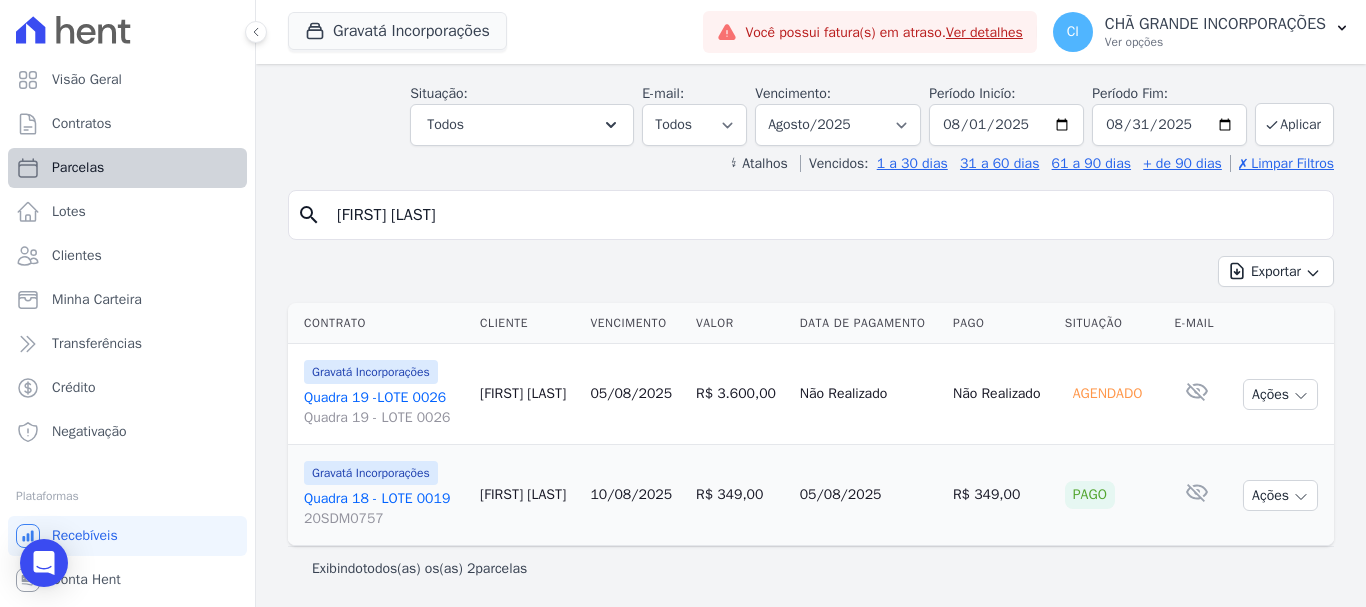 select 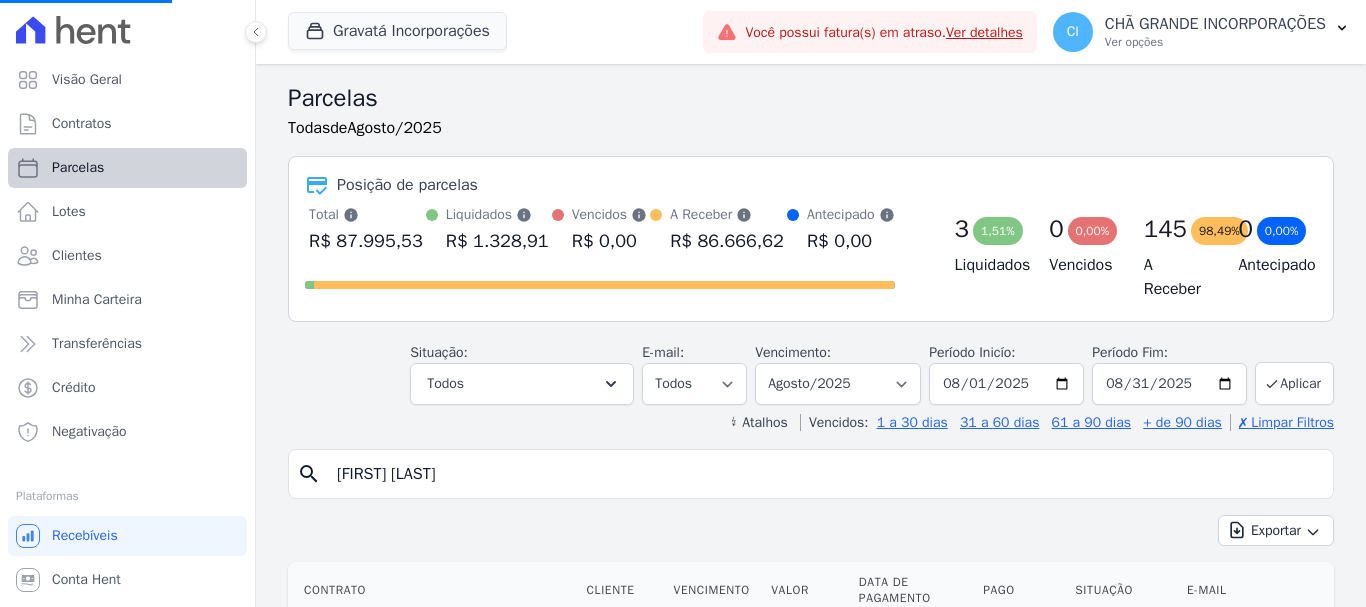 select 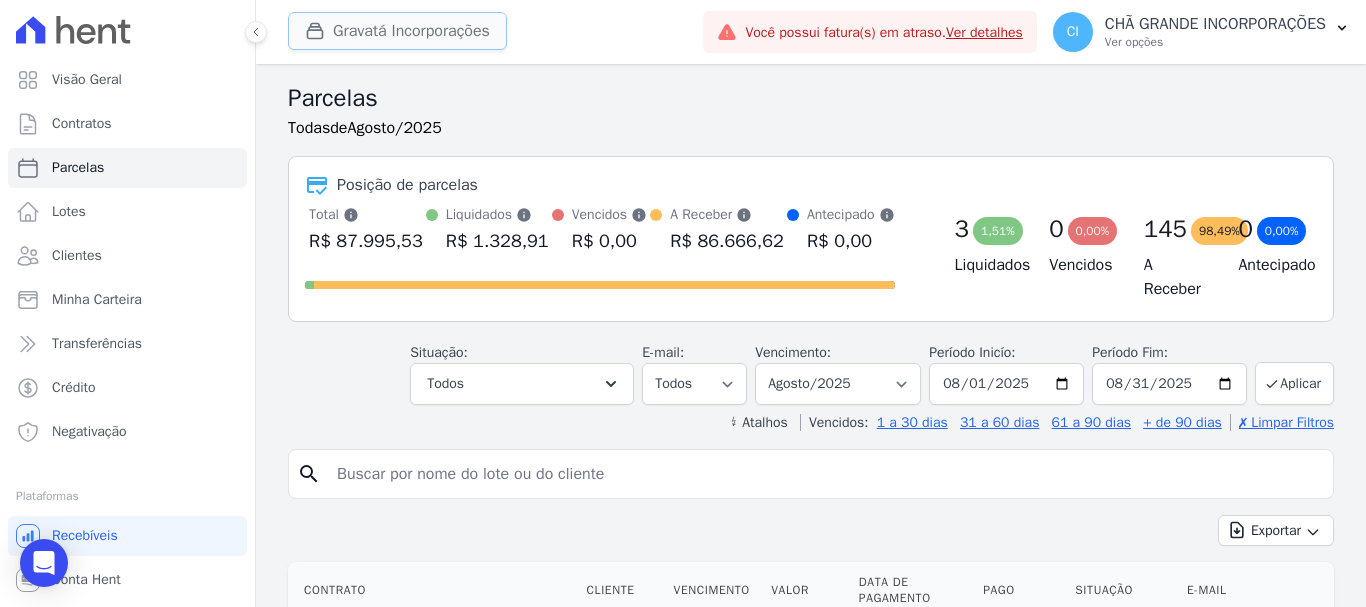 click on "Gravatá Incorporações" at bounding box center (397, 31) 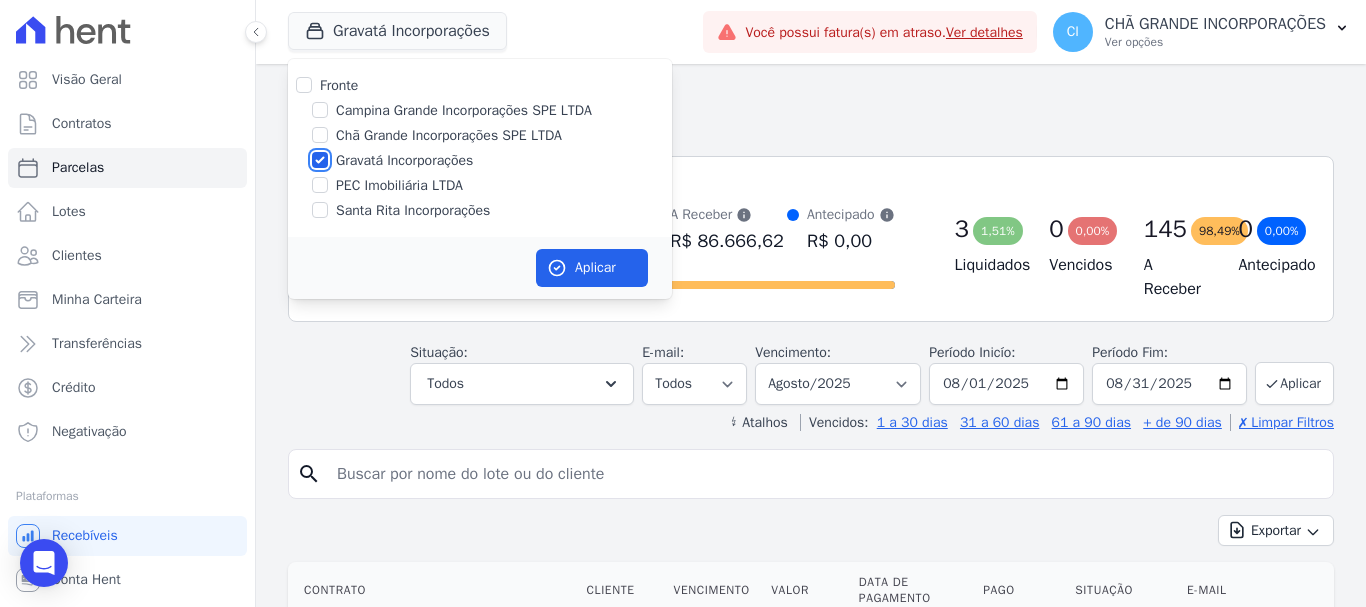 click on "Gravatá Incorporações" at bounding box center [320, 160] 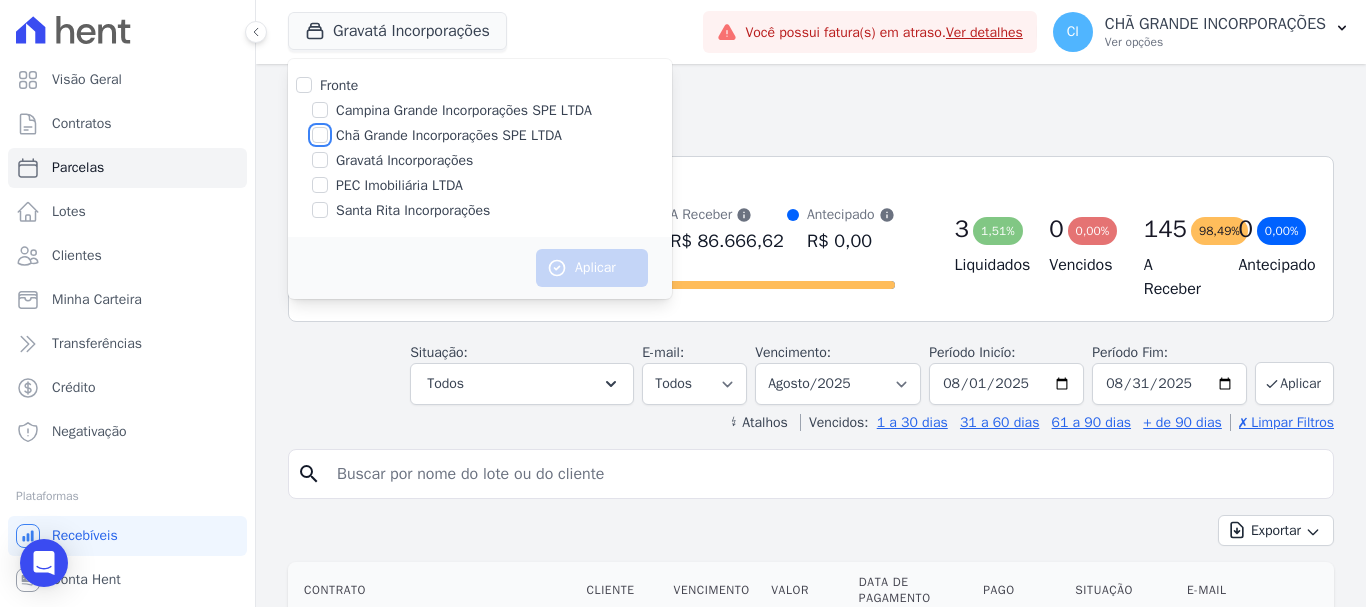 click on "Chã Grande Incorporações SPE LTDA" at bounding box center (320, 135) 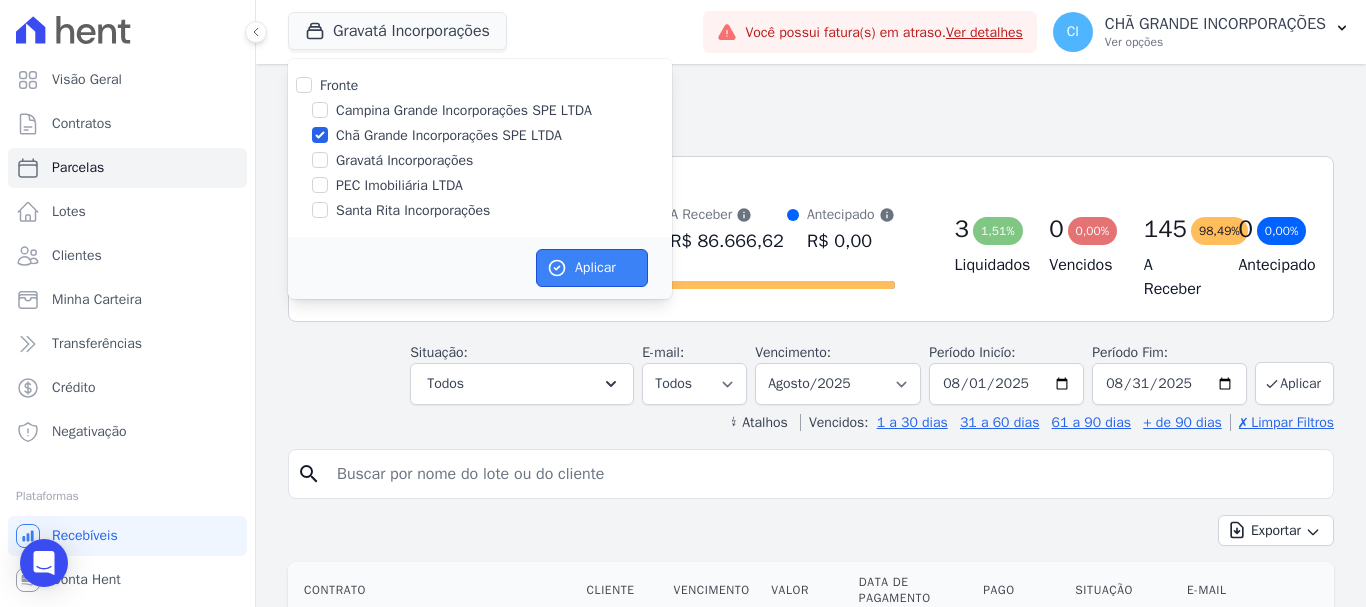 click on "Aplicar" at bounding box center [592, 268] 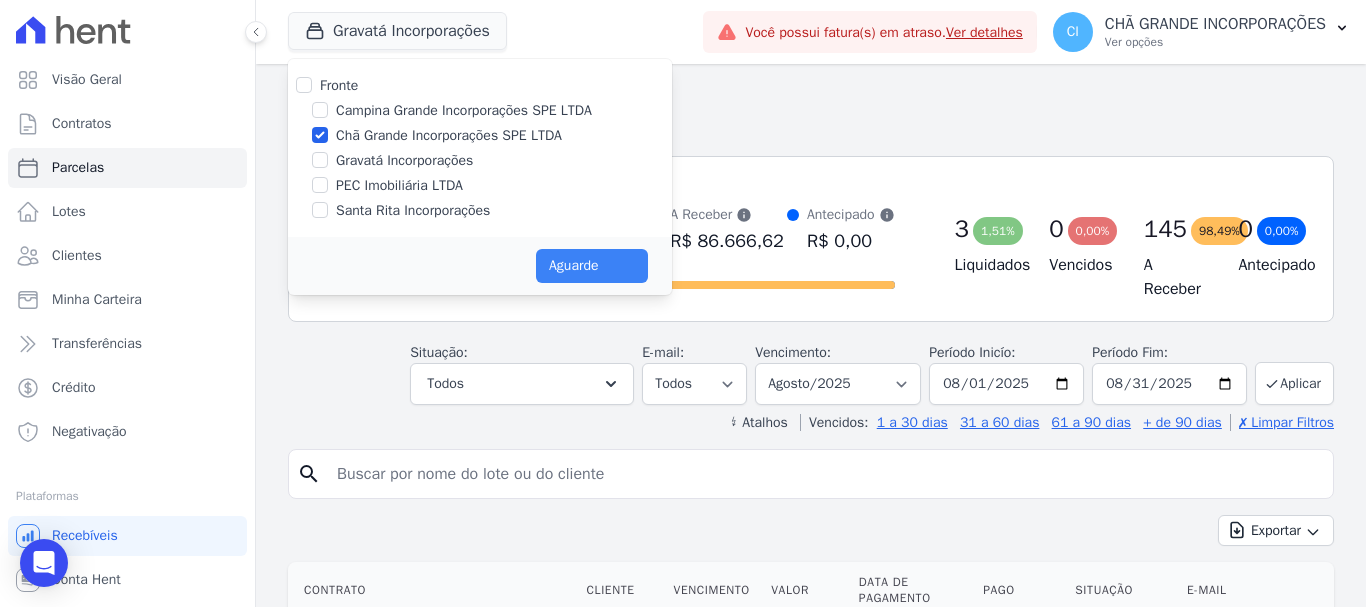 select 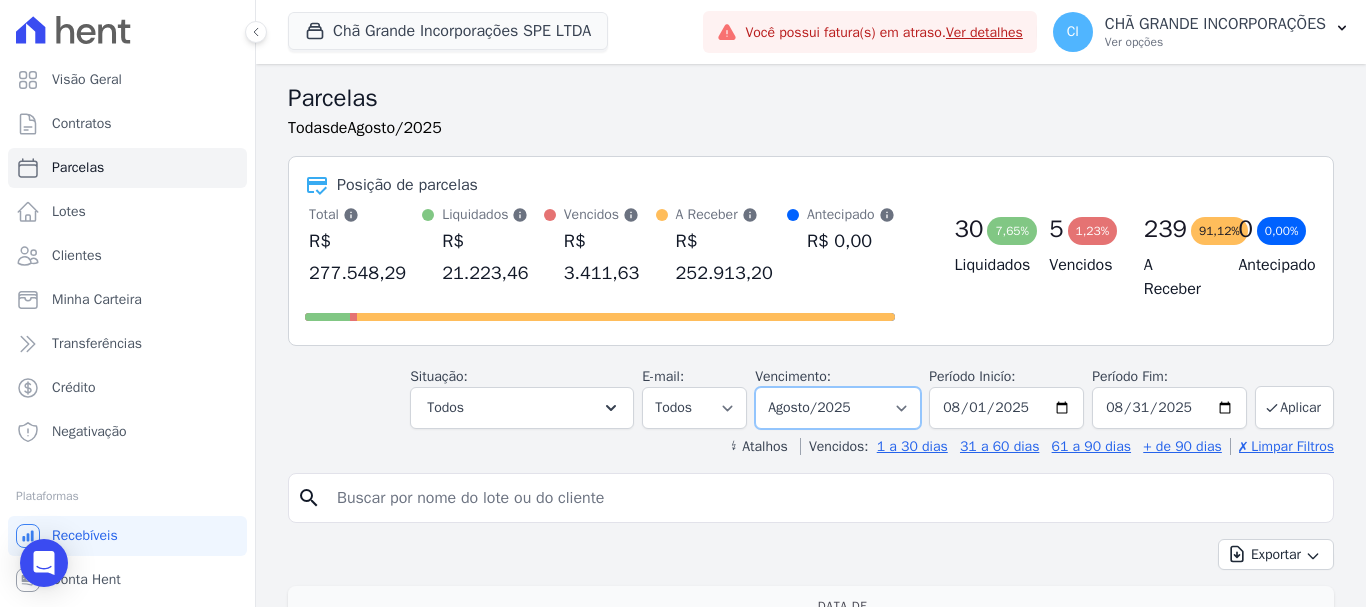 click on "Filtrar por período
────────
Todos os meses
Outubro/2019
Novembro/2019
Dezembro/2019
Janeiro/2020
Fevereiro/2020
Março/2020
Abril/2020
Maio/2020
Junho/2020
Julho/2020
Agosto/2020
Setembro/2020
Outubro/2020
Novembro/2020
Dezembro/2020
Janeiro/2021
Fevereiro/2021
Março/2021
Abril/2021
Maio/2021
Junho/2021
Julho/2021
Agosto/2021
Setembro/2021
Outubro/2021
Novembro/2021
Dezembro/2021
Janeiro/2022
Fevereiro/2022
Março/2022
Abril/2022
Maio/2022
Junho/2022
Julho/2022
Agosto/2022
Setembro/2022
Outubro/2022
Novembro/2022
Dezembro/2022
Janeiro/2023
Fevereiro/2023
Março/2023
Abril/2023
Maio/2023
Junho/2023
Julho/2023
Agosto/2023
Setembro/2023
Outubro/2023
Novembro/2023
Dezembro/2023
Janeiro/2024
Fevereiro/2024
Março/2024
Abril/2024
Maio/2024
Junho/2024
Julho/2024
Agosto/2024
Setembro/2024
Outubro/2024
Novembro/2024
Dezembro/2024
Janeiro/2025" at bounding box center (838, 408) 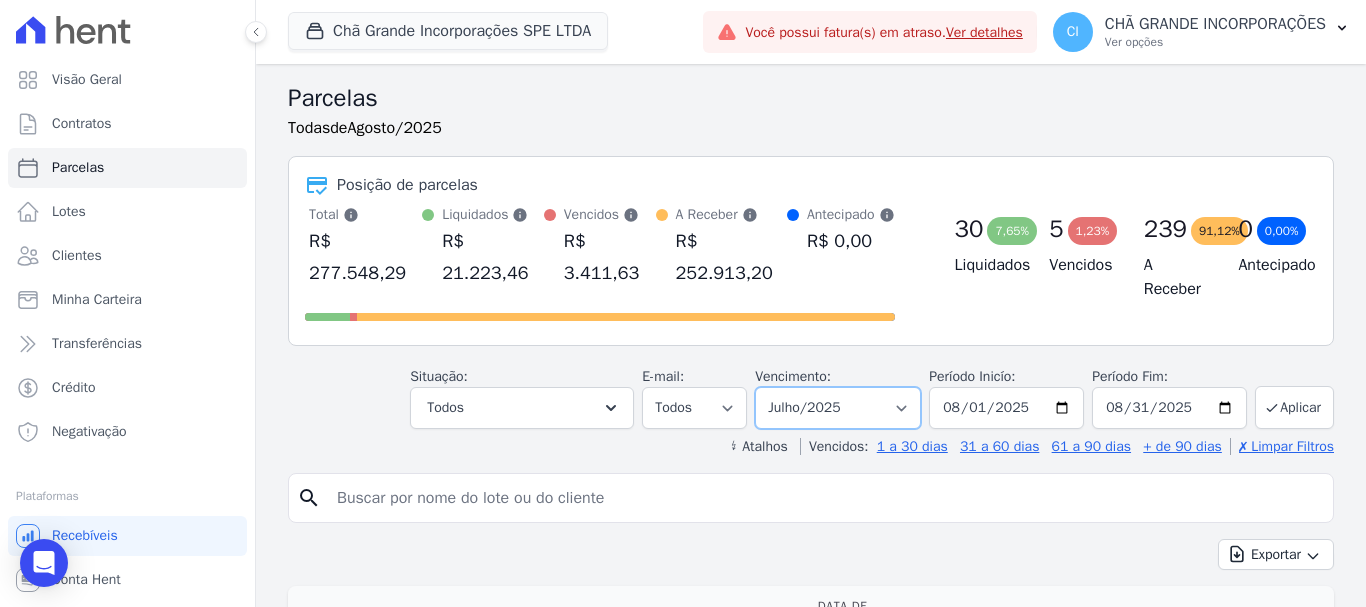 click on "Filtrar por período
────────
Todos os meses
Outubro/2019
Novembro/2019
Dezembro/2019
Janeiro/2020
Fevereiro/2020
Março/2020
Abril/2020
Maio/2020
Junho/2020
Julho/2020
Agosto/2020
Setembro/2020
Outubro/2020
Novembro/2020
Dezembro/2020
Janeiro/2021
Fevereiro/2021
Março/2021
Abril/2021
Maio/2021
Junho/2021
Julho/2021
Agosto/2021
Setembro/2021
Outubro/2021
Novembro/2021
Dezembro/2021
Janeiro/2022
Fevereiro/2022
Março/2022
Abril/2022
Maio/2022
Junho/2022
Julho/2022
Agosto/2022
Setembro/2022
Outubro/2022
Novembro/2022
Dezembro/2022
Janeiro/2023
Fevereiro/2023
Março/2023
Abril/2023
Maio/2023
Junho/2023
Julho/2023
Agosto/2023
Setembro/2023
Outubro/2023
Novembro/2023
Dezembro/2023
Janeiro/2024
Fevereiro/2024
Março/2024
Abril/2024
Maio/2024
Junho/2024
Julho/2024
Agosto/2024
Setembro/2024
Outubro/2024
Novembro/2024
Dezembro/2024
Janeiro/2025" at bounding box center [838, 408] 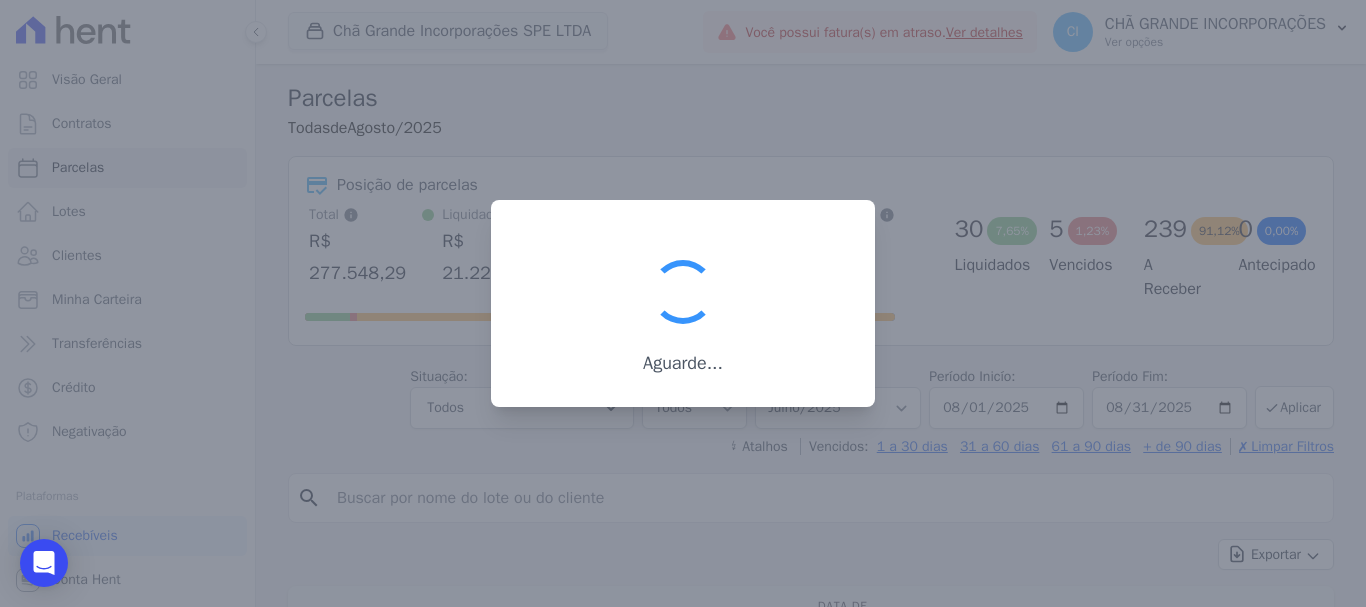 click at bounding box center (683, 303) 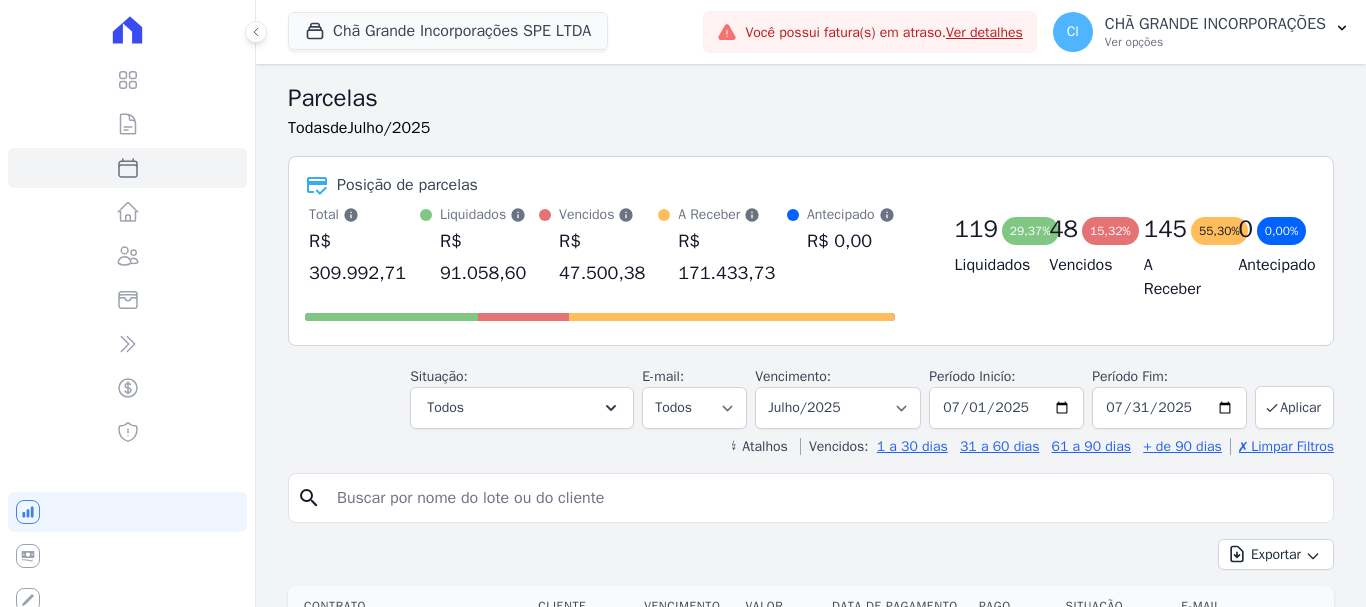 select 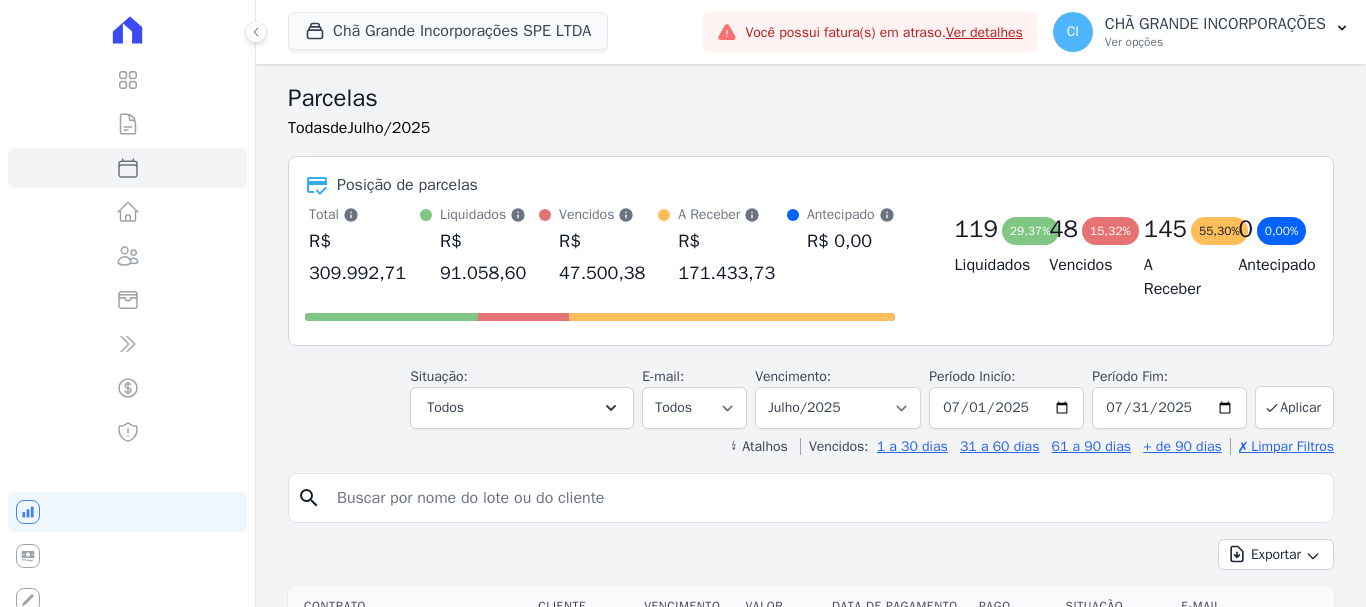 scroll, scrollTop: 0, scrollLeft: 0, axis: both 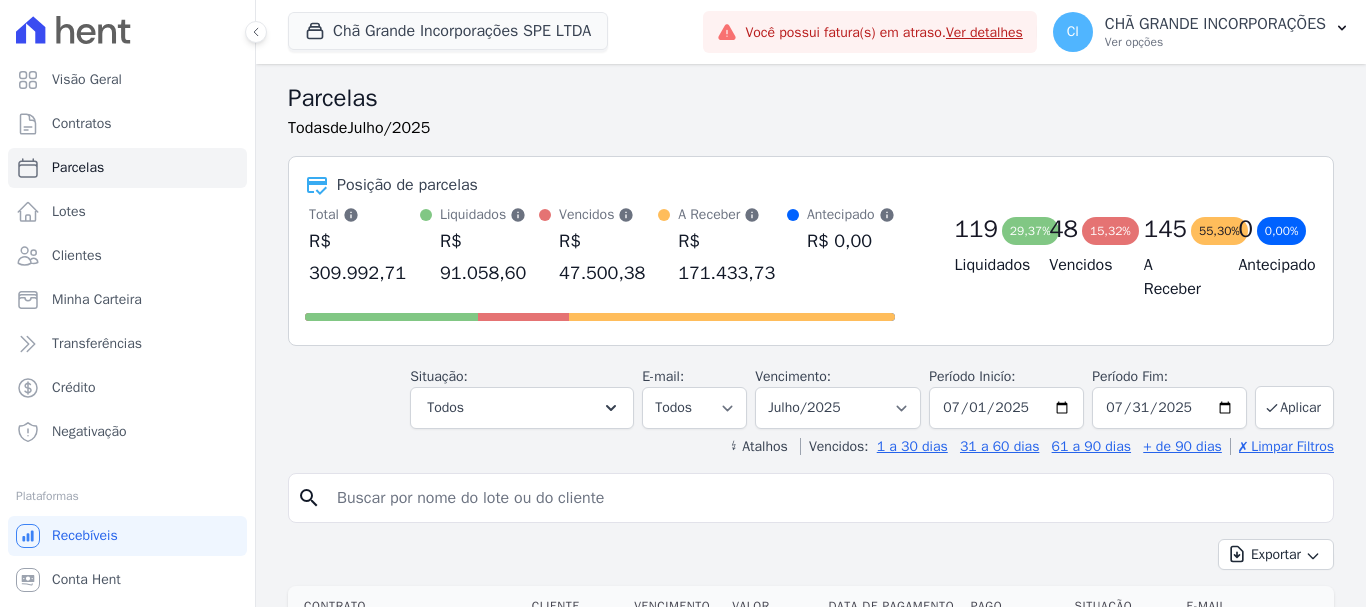 drag, startPoint x: 0, startPoint y: 0, endPoint x: 674, endPoint y: 498, distance: 838.0215 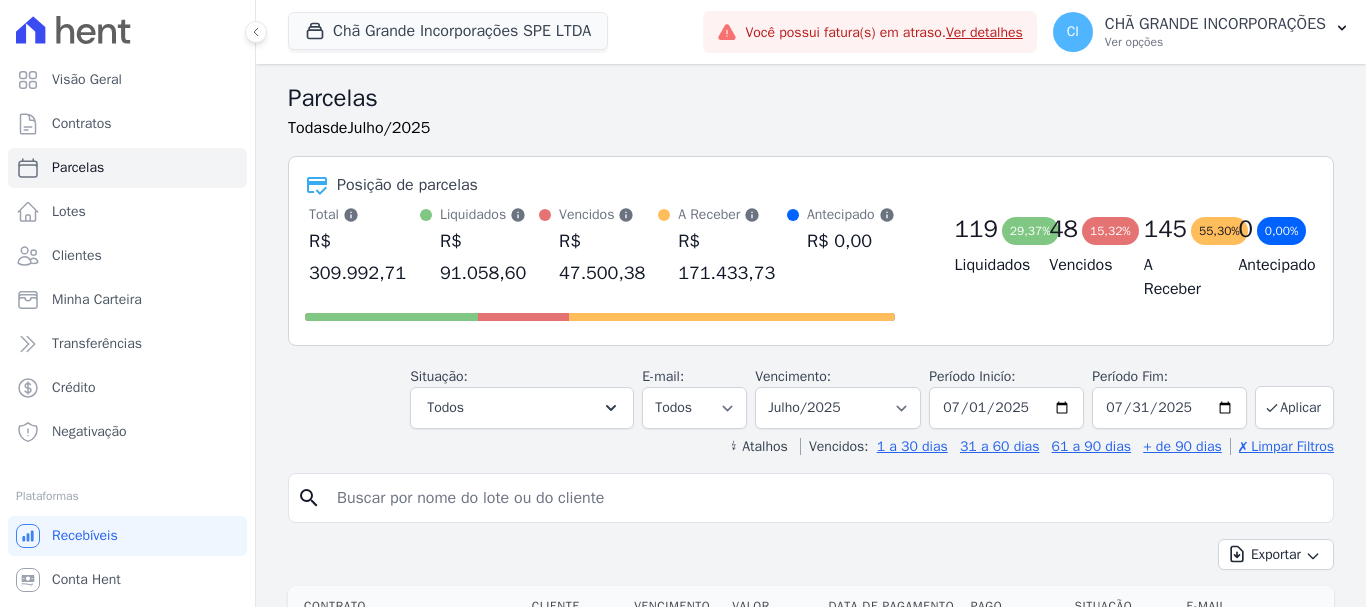 click at bounding box center (825, 498) 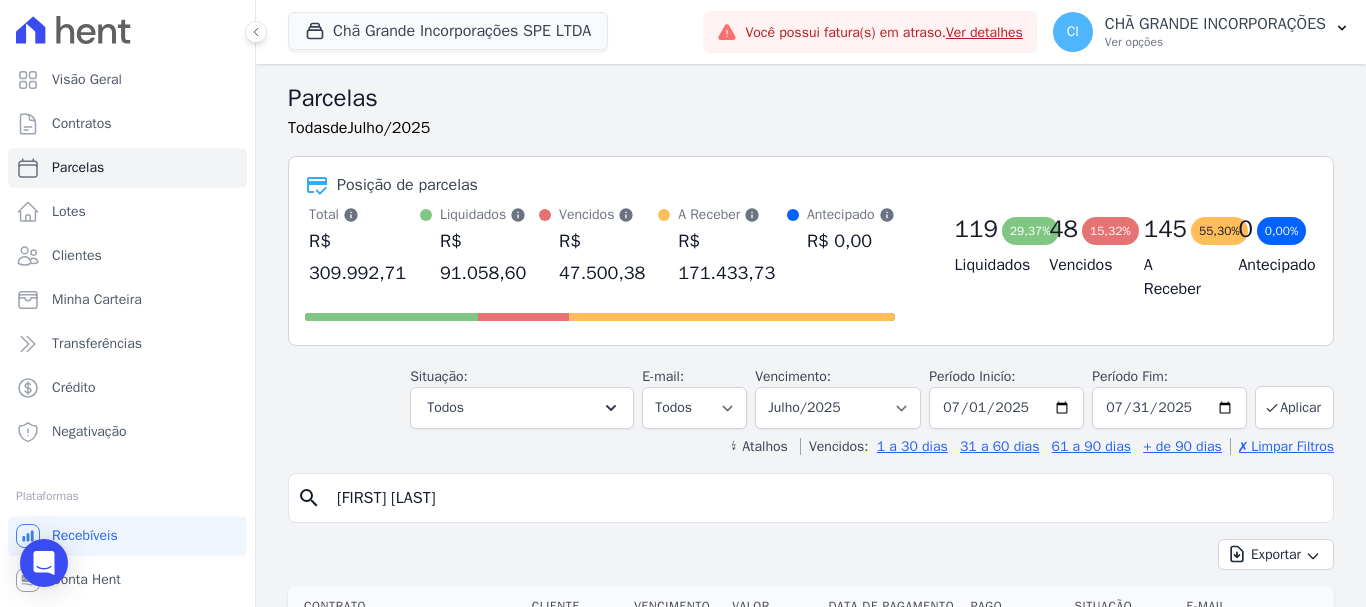 type on "LUANA RAMOS" 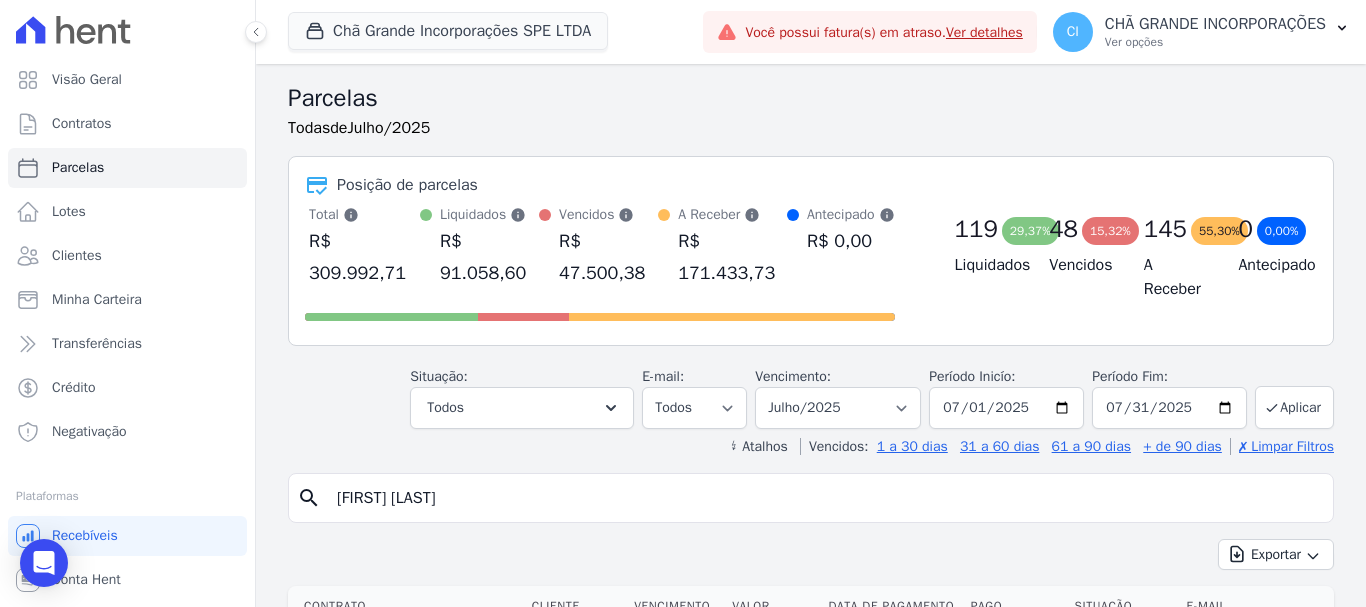 select 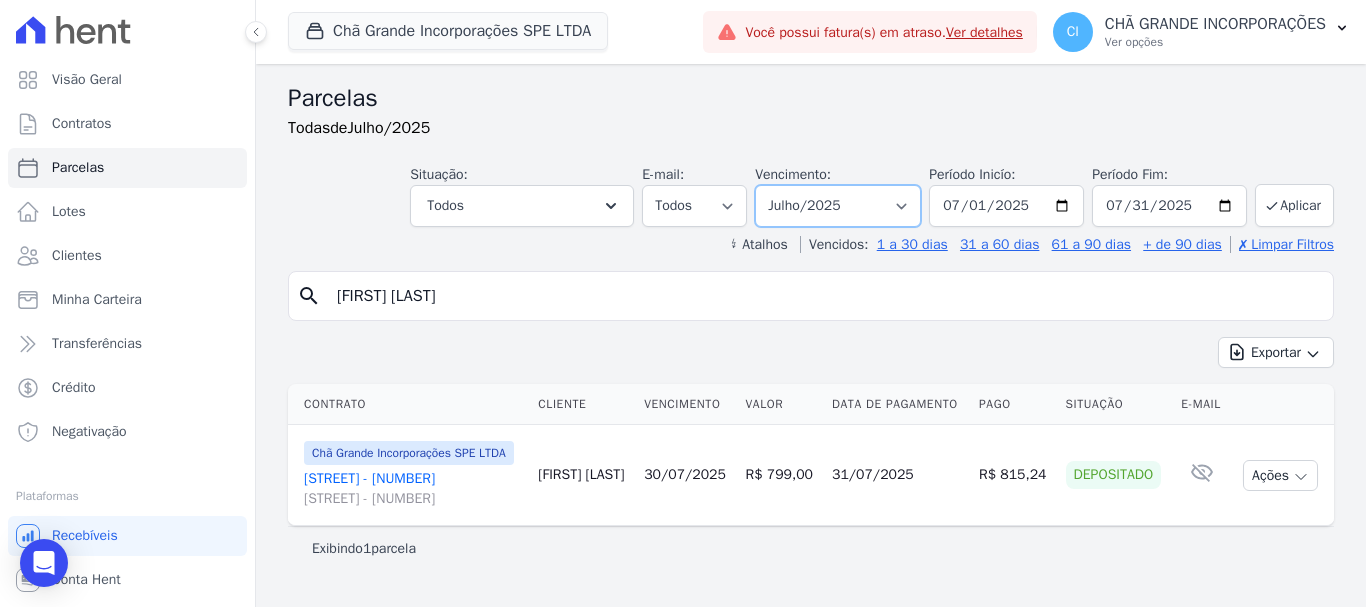 click on "Filtrar por período
────────
Todos os meses
Outubro/2019
Novembro/2019
Dezembro/2019
Janeiro/2020
Fevereiro/2020
Março/2020
Abril/2020
Maio/2020
Junho/2020
Julho/2020
Agosto/2020
Setembro/2020
Outubro/2020
Novembro/2020
Dezembro/2020
Janeiro/2021
Fevereiro/2021
Março/2021
Abril/2021
Maio/2021
Junho/2021
Julho/2021
Agosto/2021
Setembro/2021
Outubro/2021
Novembro/2021
Dezembro/2021
Janeiro/2022
Fevereiro/2022
Março/2022
Abril/2022
Maio/2022
Junho/2022
Julho/2022
Agosto/2022
Setembro/2022
Outubro/2022
Novembro/2022
Dezembro/2022
Janeiro/2023
Fevereiro/2023
Março/2023
Abril/2023
Maio/2023
Junho/2023
Julho/2023
Agosto/2023
Setembro/2023
Outubro/2023
Novembro/2023
Dezembro/2023
Janeiro/2024
Fevereiro/2024
Março/2024
Abril/2024
Maio/2024
Junho/2024
Julho/2024
Agosto/2024
Setembro/2024
Outubro/2024
Novembro/2024
Dezembro/2024
Janeiro/2025" at bounding box center [838, 206] 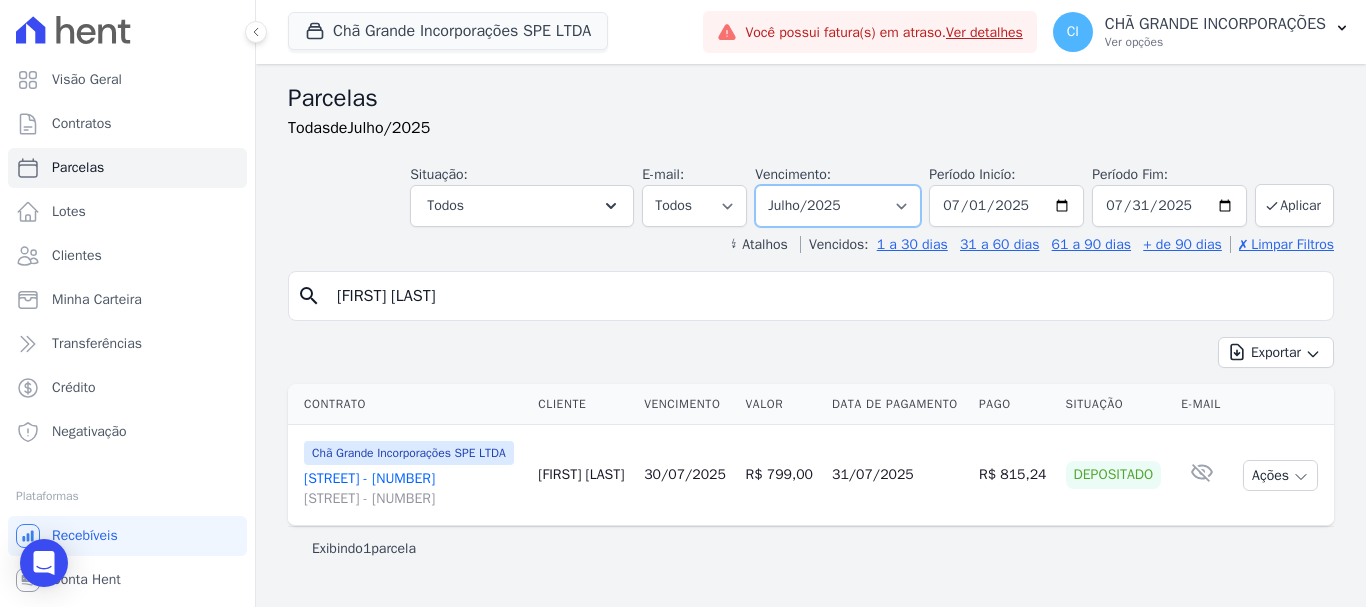 select on "06/2025" 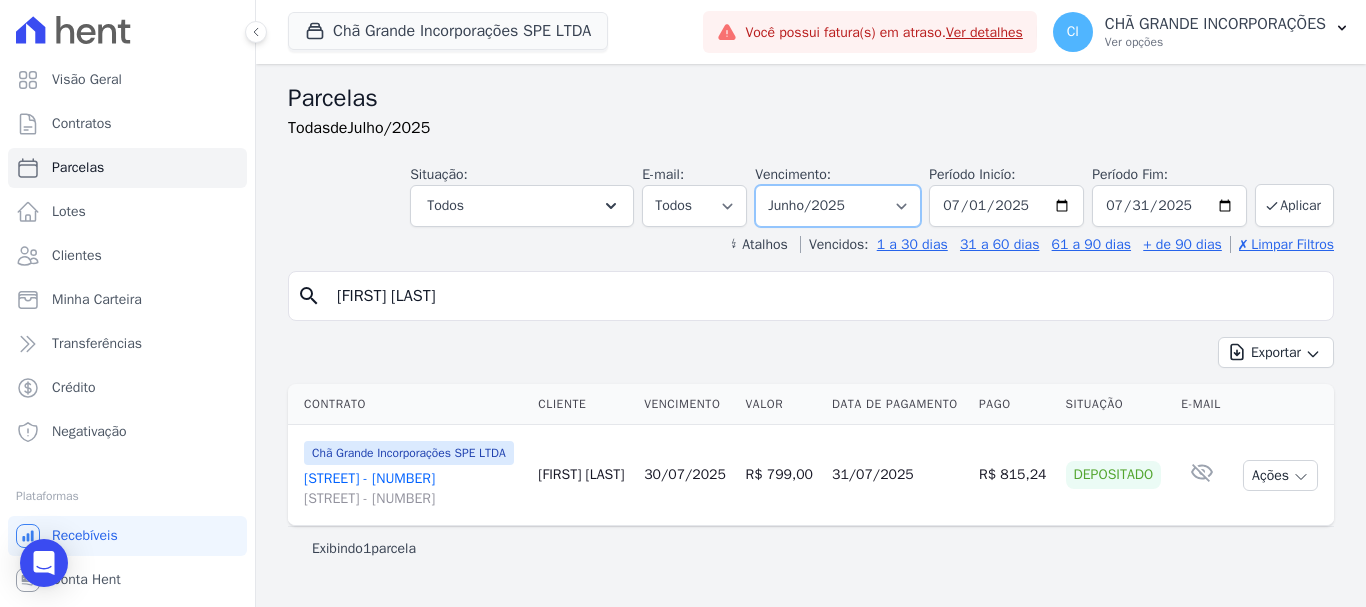 click on "Filtrar por período
────────
Todos os meses
Outubro/2019
Novembro/2019
Dezembro/2019
Janeiro/2020
Fevereiro/2020
Março/2020
Abril/2020
Maio/2020
Junho/2020
Julho/2020
Agosto/2020
Setembro/2020
Outubro/2020
Novembro/2020
Dezembro/2020
Janeiro/2021
Fevereiro/2021
Março/2021
Abril/2021
Maio/2021
Junho/2021
Julho/2021
Agosto/2021
Setembro/2021
Outubro/2021
Novembro/2021
Dezembro/2021
Janeiro/2022
Fevereiro/2022
Março/2022
Abril/2022
Maio/2022
Junho/2022
Julho/2022
Agosto/2022
Setembro/2022
Outubro/2022
Novembro/2022
Dezembro/2022
Janeiro/2023
Fevereiro/2023
Março/2023
Abril/2023
Maio/2023
Junho/2023
Julho/2023
Agosto/2023
Setembro/2023
Outubro/2023
Novembro/2023
Dezembro/2023
Janeiro/2024
Fevereiro/2024
Março/2024
Abril/2024
Maio/2024
Junho/2024
Julho/2024
Agosto/2024
Setembro/2024
Outubro/2024
Novembro/2024
Dezembro/2024
Janeiro/2025" at bounding box center [838, 206] 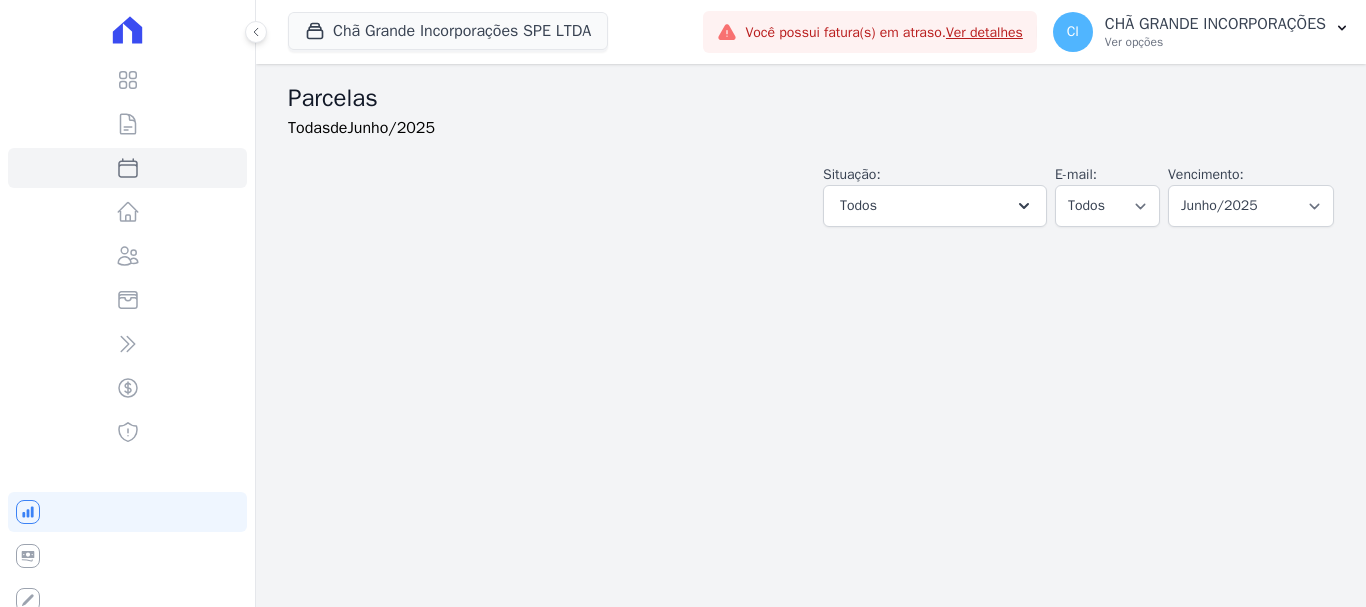 select 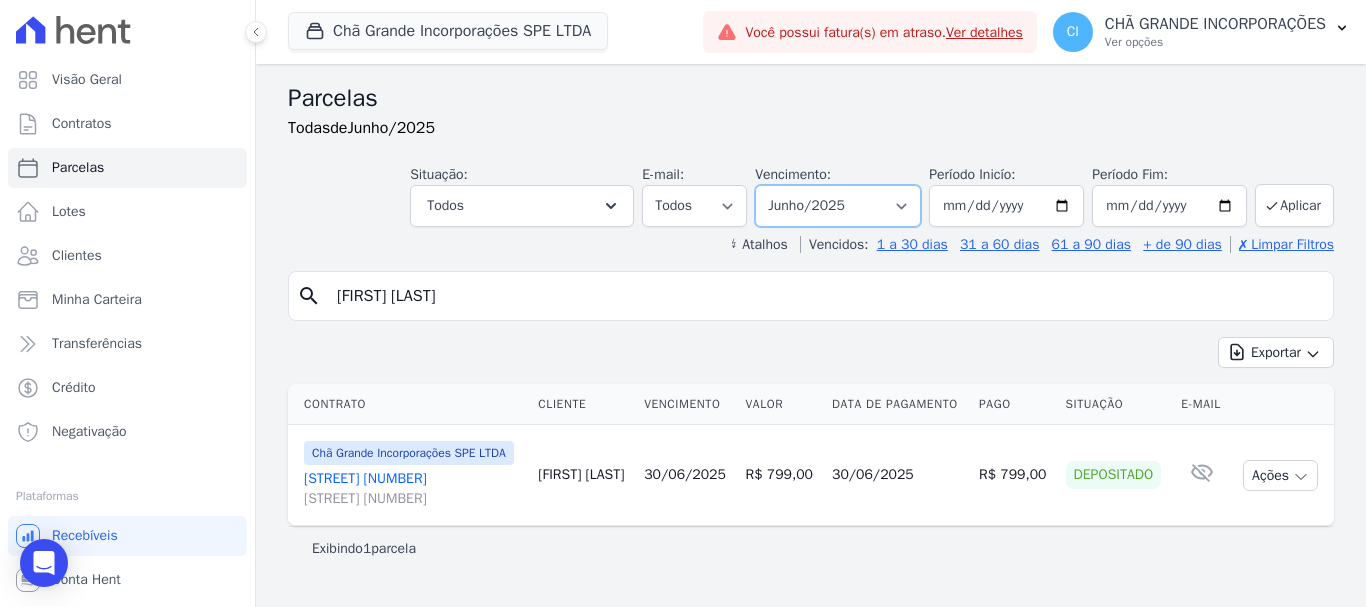 click on "Filtrar por período
────────
Todos os meses
Outubro/[YEAR]
Novembro/[YEAR]
Dezembro/[YEAR]
Janeiro/[YEAR]
Fevereiro/[YEAR]
Março/[YEAR]
Abril/[YEAR]
Maio/[YEAR]
Junho/[YEAR]
Julho/[YEAR]
Agosto/[YEAR]
Setembro/[YEAR]
Outubro/[YEAR]
Novembro/[YEAR]
Dezembro/[YEAR]
Janeiro/[YEAR]
Fevereiro/[YEAR]
Março/[YEAR]
Abril/[YEAR]
Maio/[YEAR]
Junho/[YEAR]
Julho/[YEAR]
Agosto/[YEAR]
Setembro/[YEAR]
Outubro/[YEAR]
Novembro/[YEAR]
Dezembro/[YEAR]
Janeiro/[YEAR]
Fevereiro/[YEAR]
Março/[YEAR]
Abril/[YEAR]
Maio/[YEAR]
Junho/[YEAR]
Julho/[YEAR]
Agosto/[YEAR]
Setembro/[YEAR]
Outubro/[YEAR]
Novembro/[YEAR]
Dezembro/[YEAR]
Janeiro/[YEAR]
Fevereiro/[YEAR]
Março/[YEAR]
Abril/[YEAR]
Maio/[YEAR]
Junho/[YEAR]
Julho/[YEAR]
Agosto/[YEAR]
Setembro/[YEAR]
Outubro/[YEAR]
Novembro/[YEAR]
Dezembro/[YEAR]
Janeiro/[YEAR]" at bounding box center [838, 206] 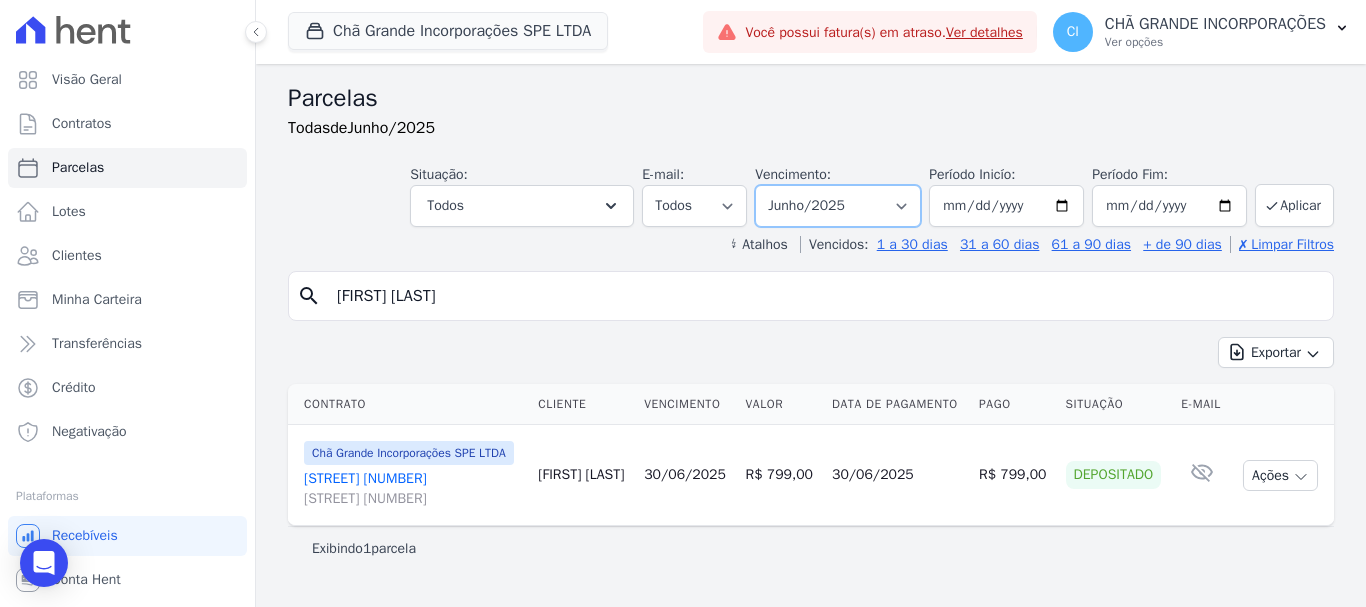 select on "07/2025" 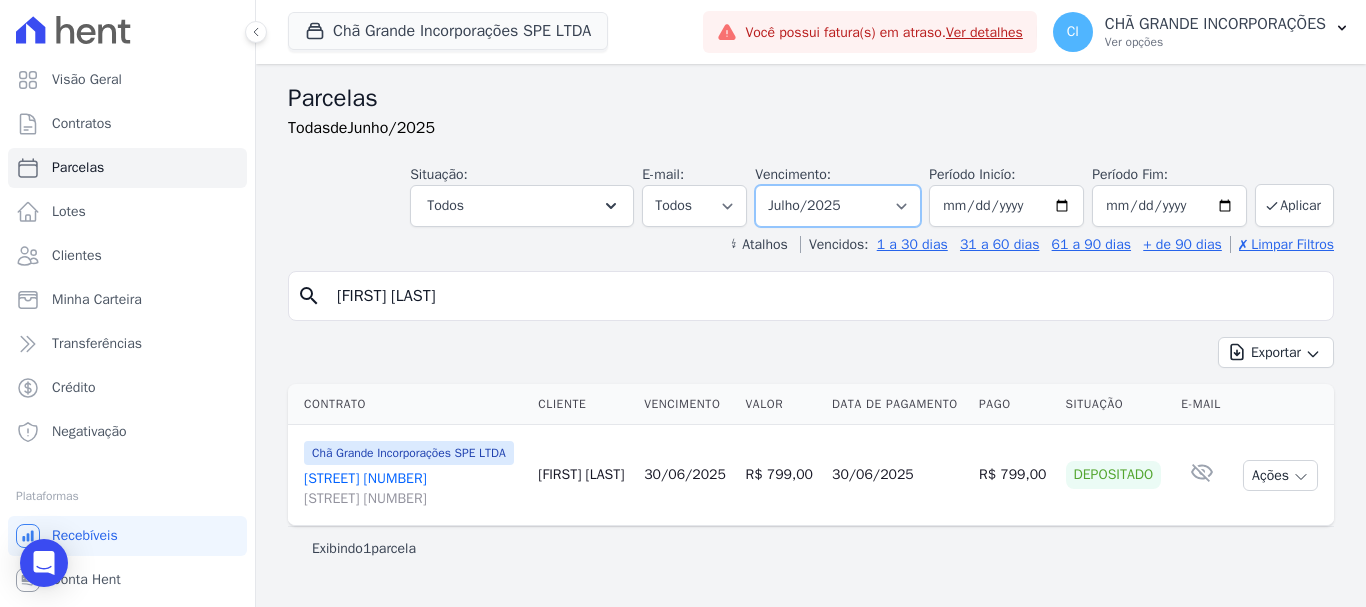 click on "Filtrar por período
────────
Todos os meses
Outubro/2019
Novembro/2019
Dezembro/2019
Janeiro/2020
Fevereiro/2020
Março/2020
Abril/2020
Maio/2020
Junho/2020
Julho/2020
Agosto/2020
Setembro/2020
Outubro/2020
Novembro/2020
Dezembro/2020
Janeiro/2021
Fevereiro/2021
Março/2021
Abril/2021
Maio/2021
Junho/2021
Julho/2021
Agosto/2021
Setembro/2021
Outubro/2021
Novembro/2021
Dezembro/2021
Janeiro/2022
Fevereiro/2022
Março/2022
Abril/2022
Maio/2022
Junho/2022
Julho/2022
Agosto/2022
Setembro/2022
Outubro/2022
Novembro/2022
Dezembro/2022
Janeiro/2023
Fevereiro/2023
Março/2023
Abril/2023
Maio/2023
Junho/2023
Julho/2023
Agosto/2023
Setembro/2023
Outubro/2023
Novembro/2023
Dezembro/2023
Janeiro/2024
Fevereiro/2024
Março/2024
Abril/2024
Maio/2024
Junho/2024
Julho/2024
Agosto/2024
Setembro/2024
Outubro/2024
Novembro/2024
Dezembro/2024
Janeiro/2025" at bounding box center [838, 206] 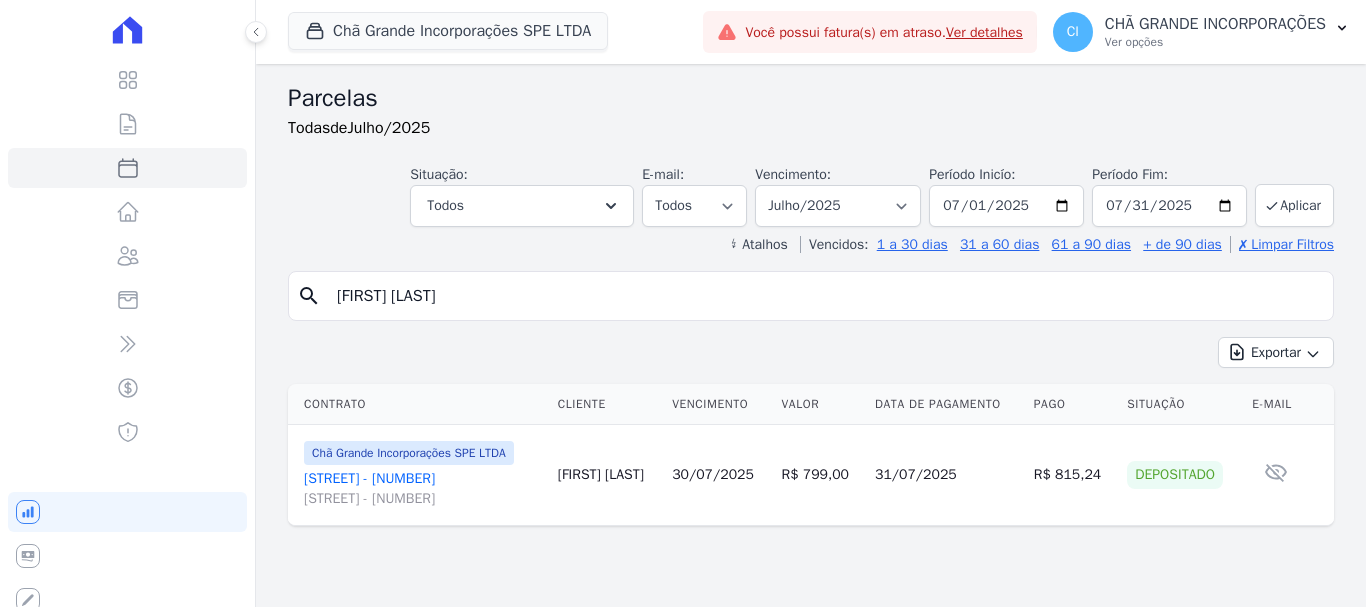 select 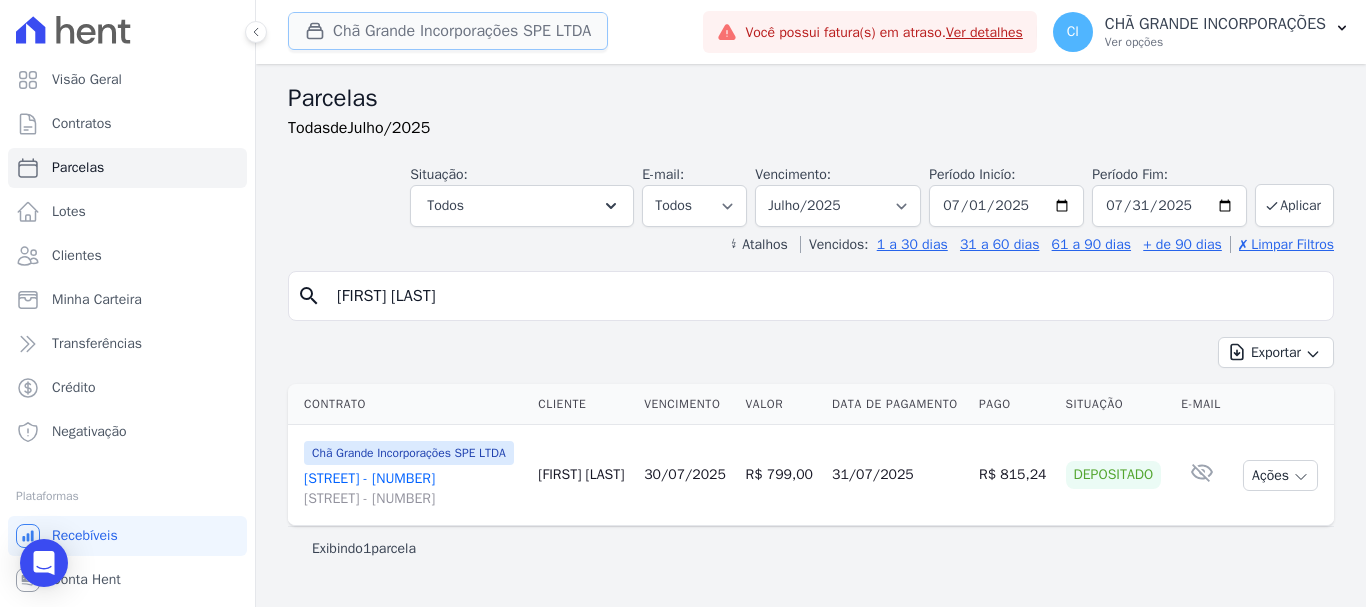 click on "Chã Grande Incorporações SPE LTDA" at bounding box center (448, 31) 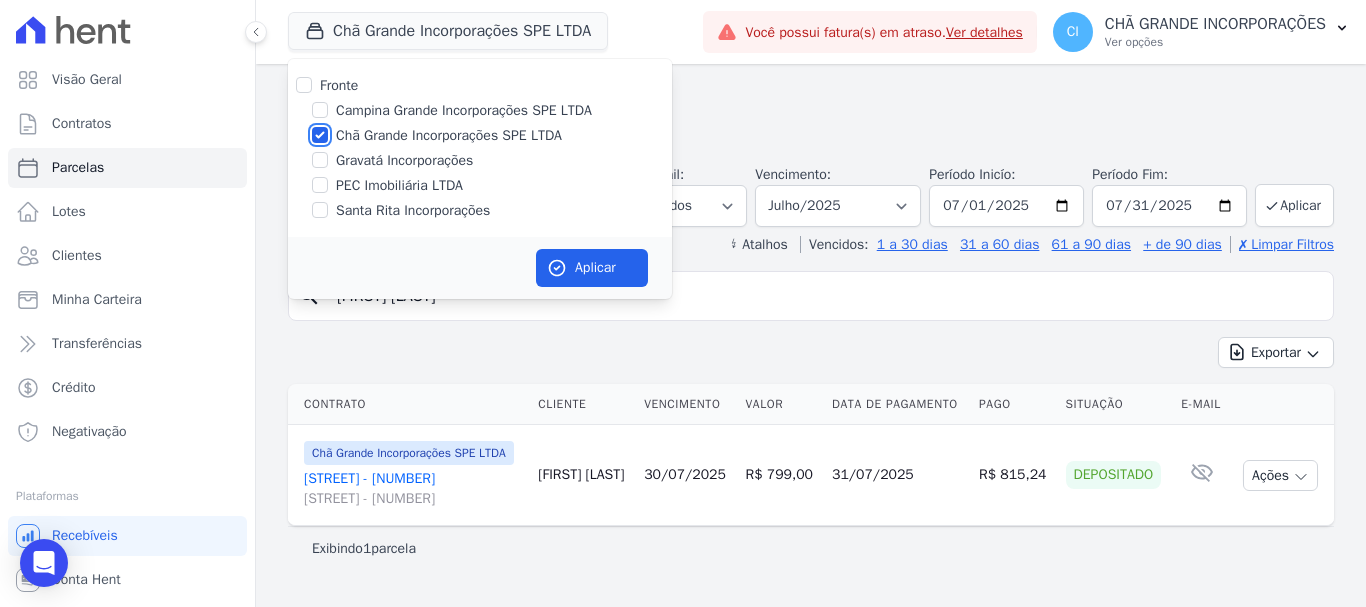 click on "Chã Grande Incorporações SPE LTDA" at bounding box center (320, 135) 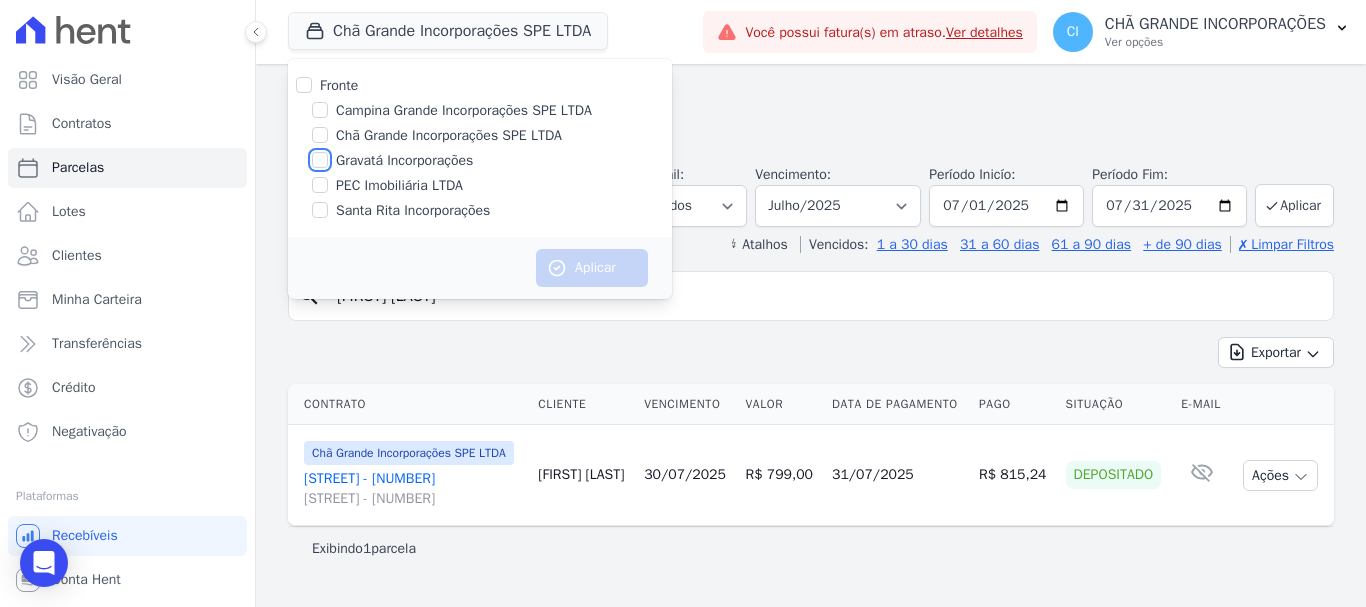 click on "Gravatá Incorporações" at bounding box center (320, 160) 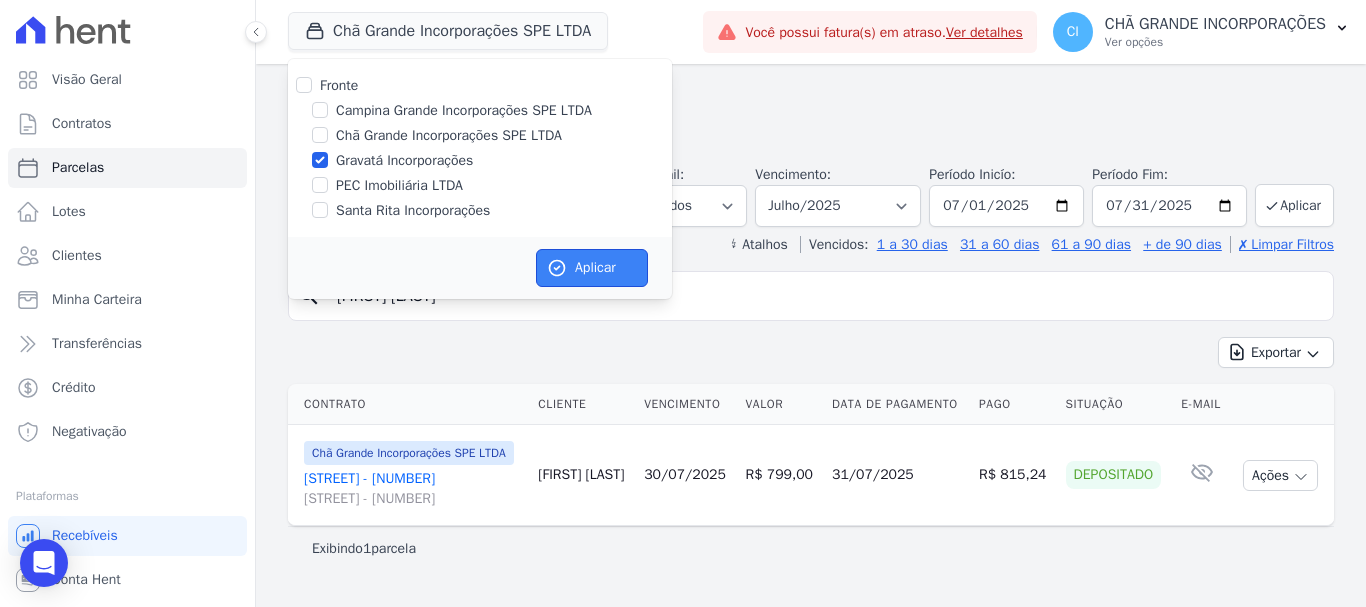 click on "Aplicar" at bounding box center (592, 268) 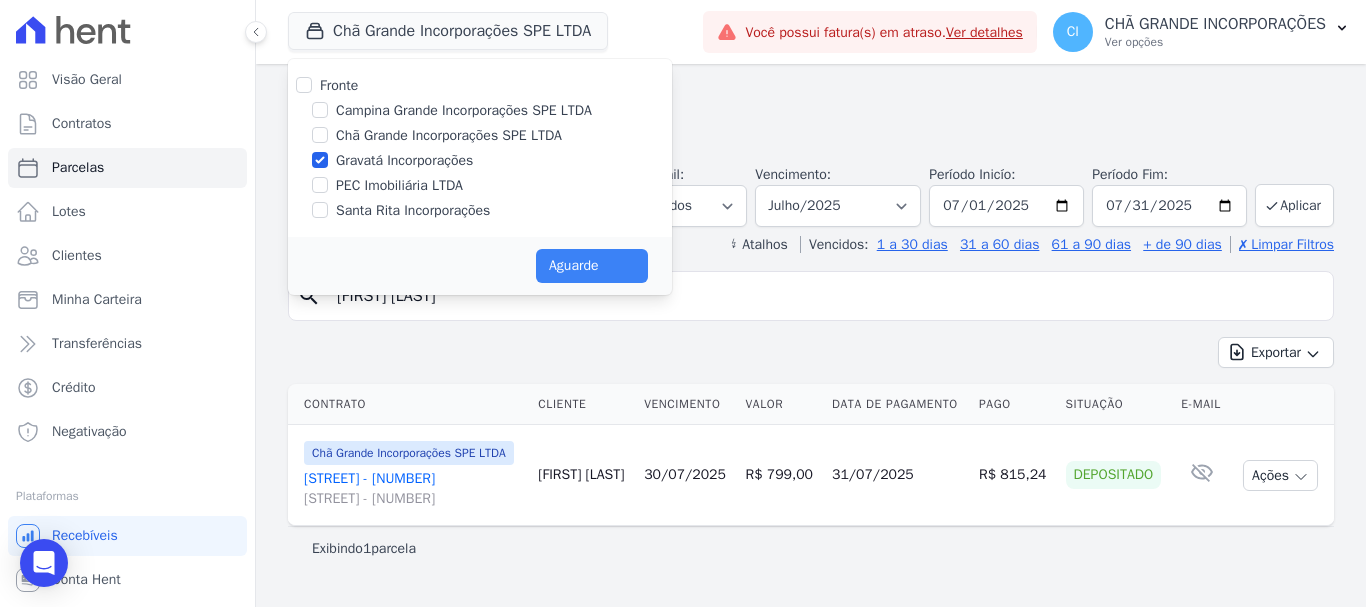 select 